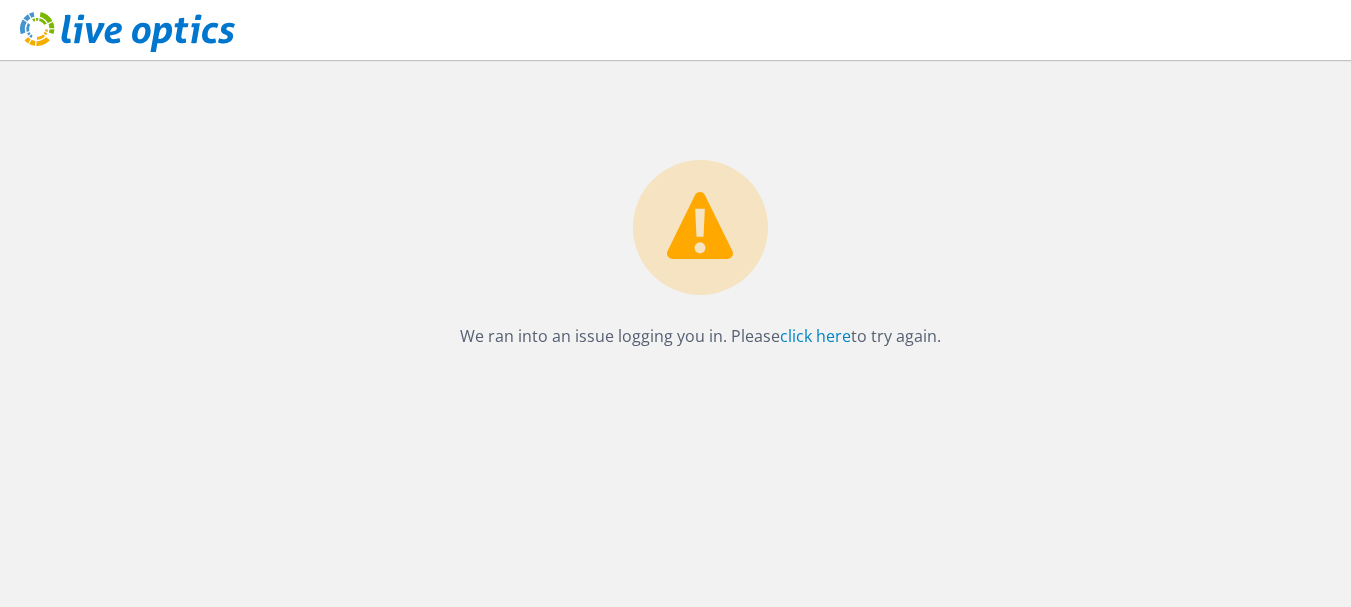 scroll, scrollTop: 0, scrollLeft: 0, axis: both 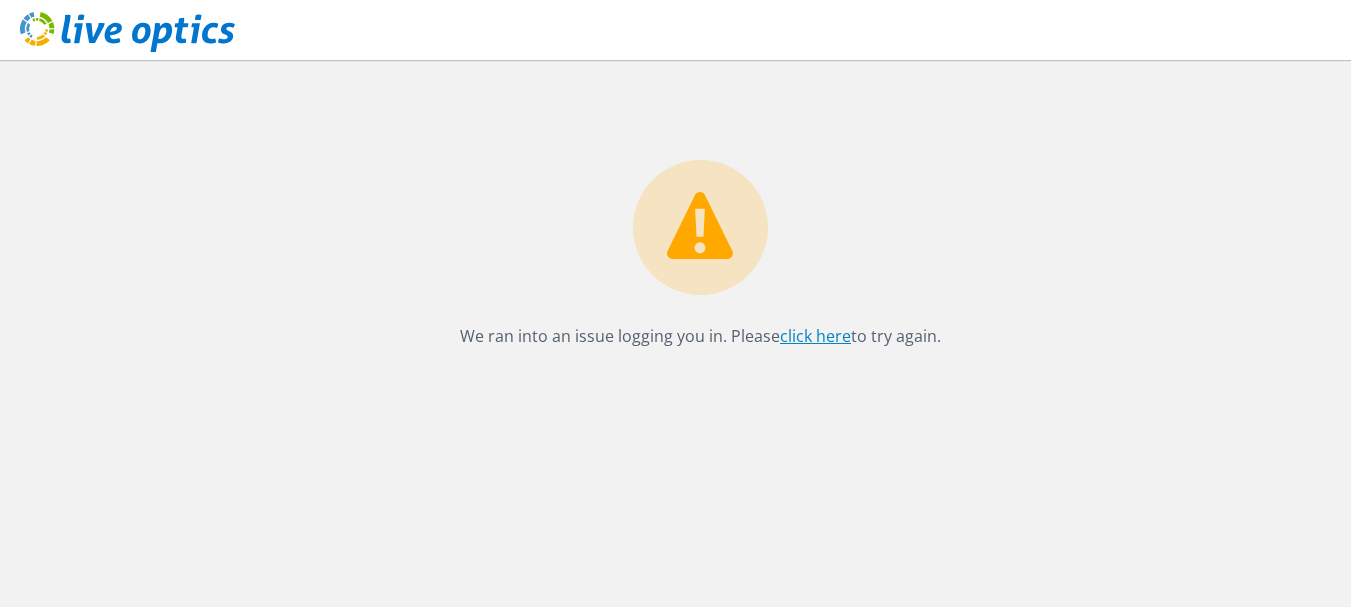 click on "click here" at bounding box center [815, 336] 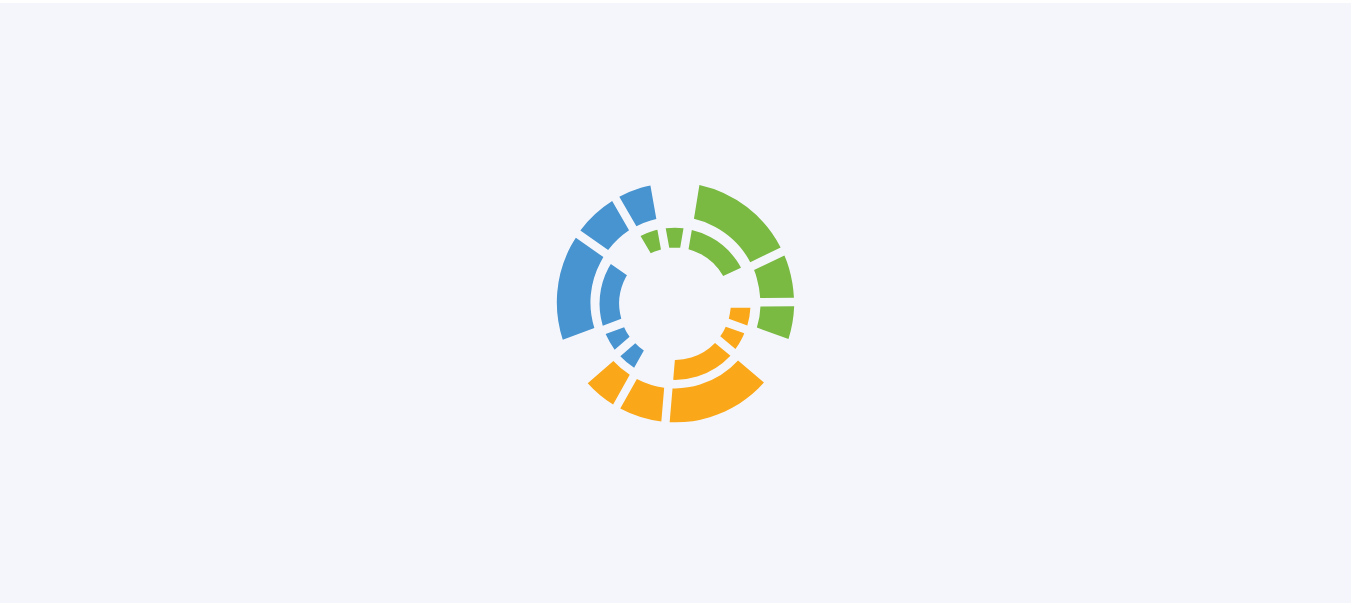 scroll, scrollTop: 0, scrollLeft: 0, axis: both 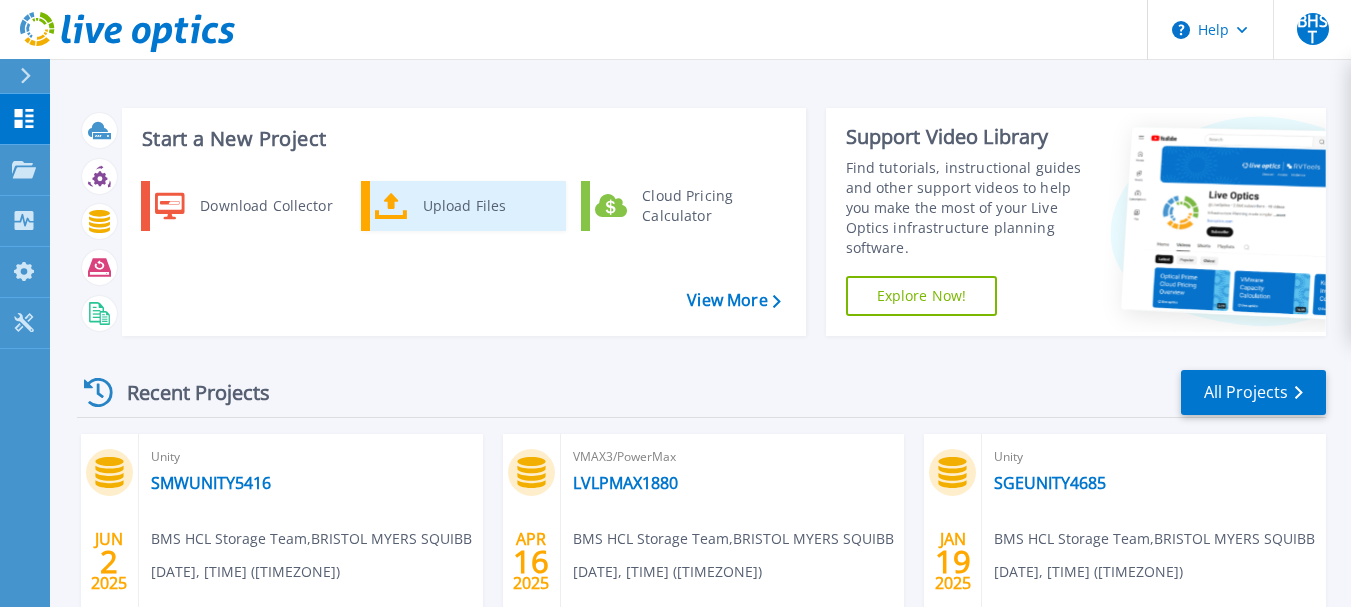 click on "Upload Files" at bounding box center [487, 206] 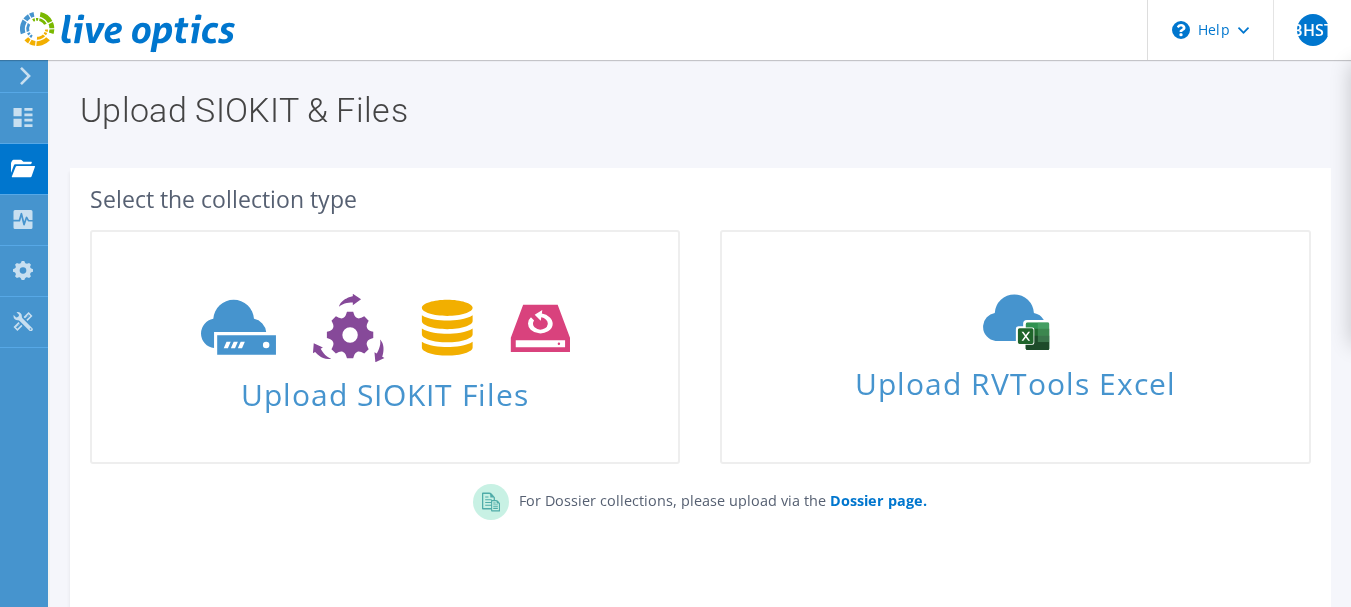 scroll, scrollTop: 0, scrollLeft: 0, axis: both 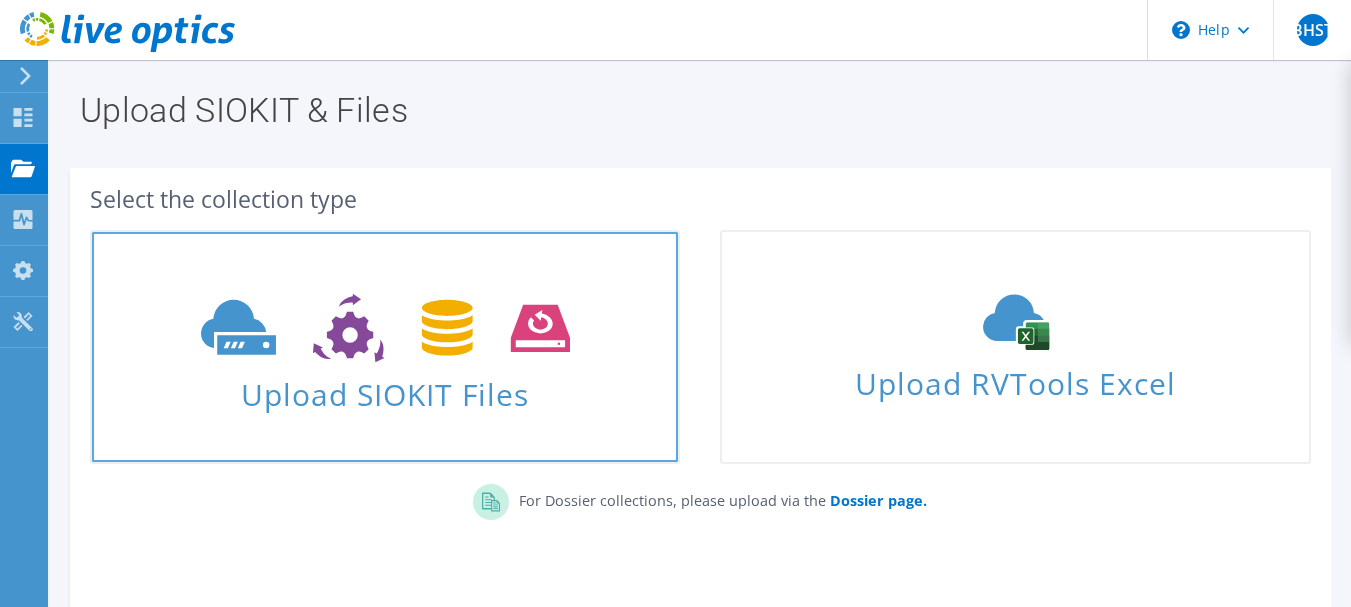 click on "Upload SIOKIT Files" at bounding box center (385, 388) 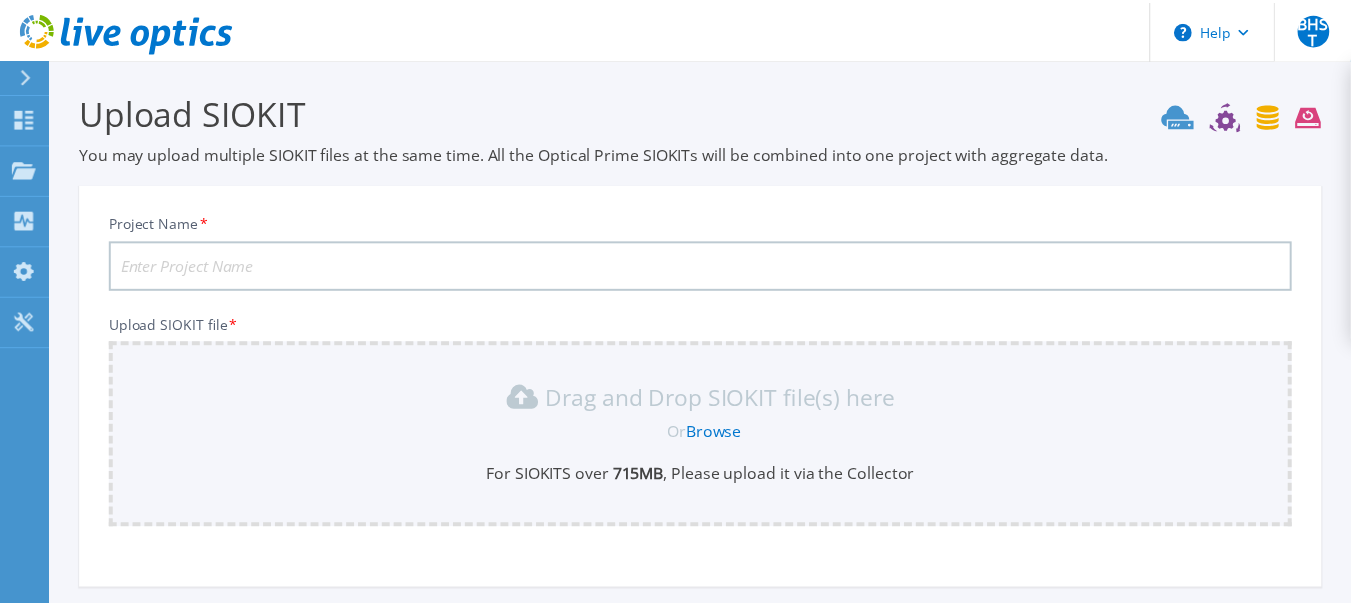 scroll, scrollTop: 190, scrollLeft: 0, axis: vertical 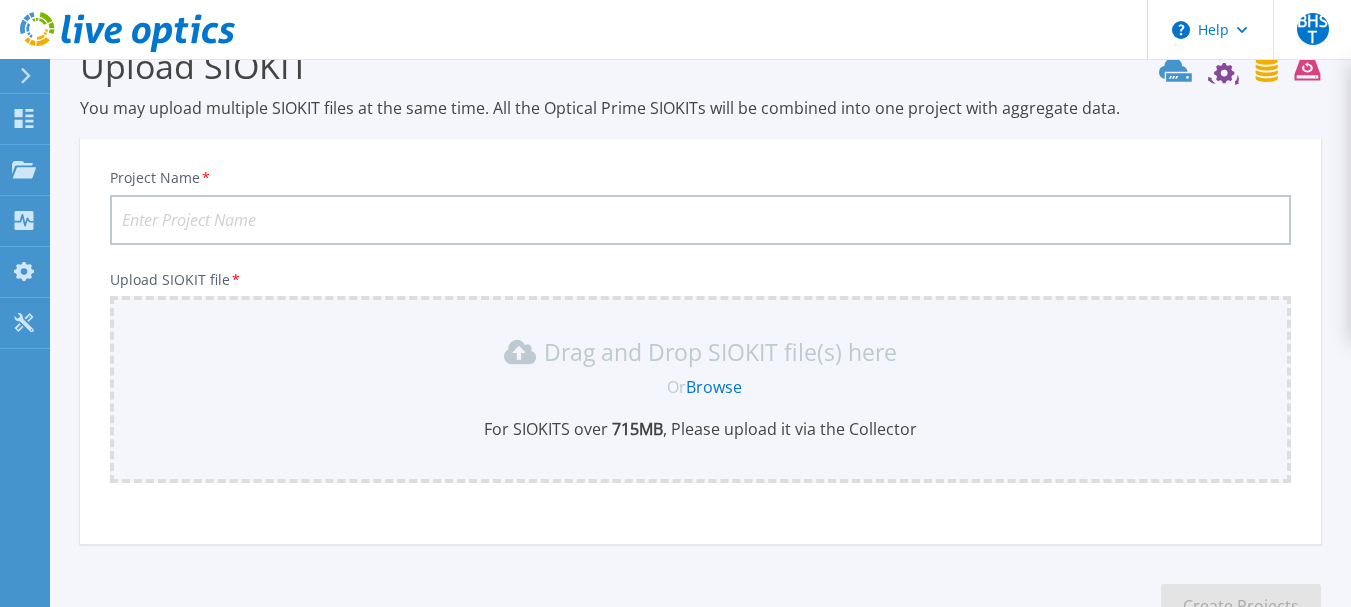 click on "Project Name *" at bounding box center (700, 220) 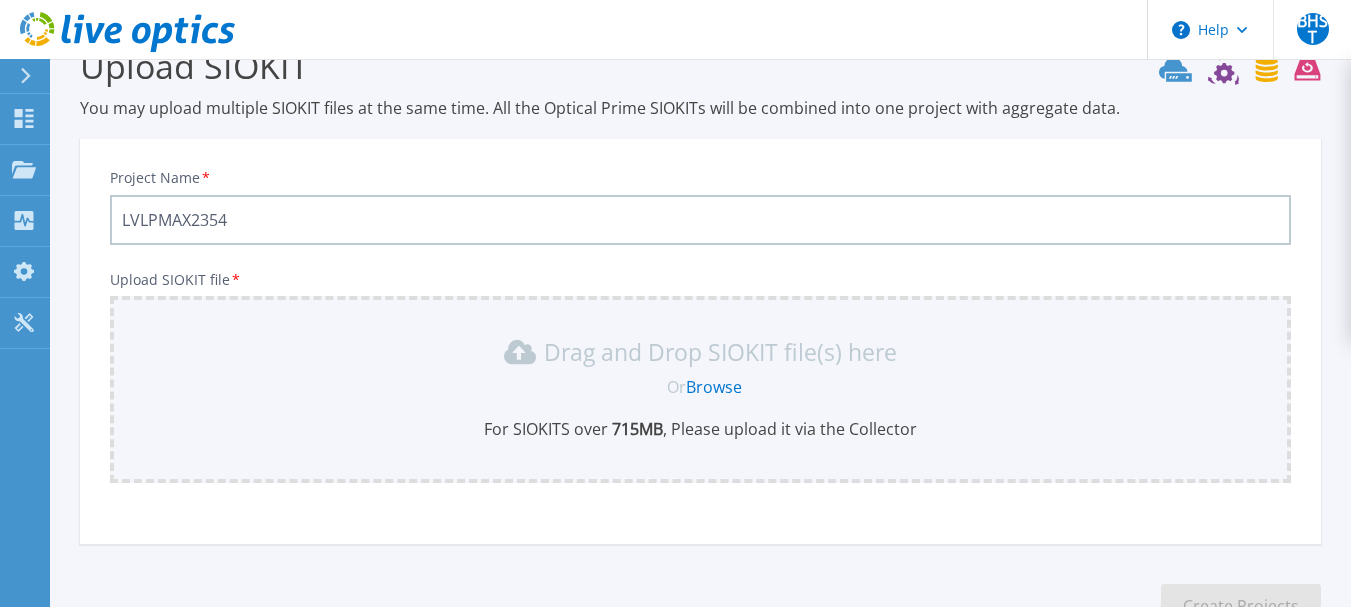 type on "LVLPMAX2354" 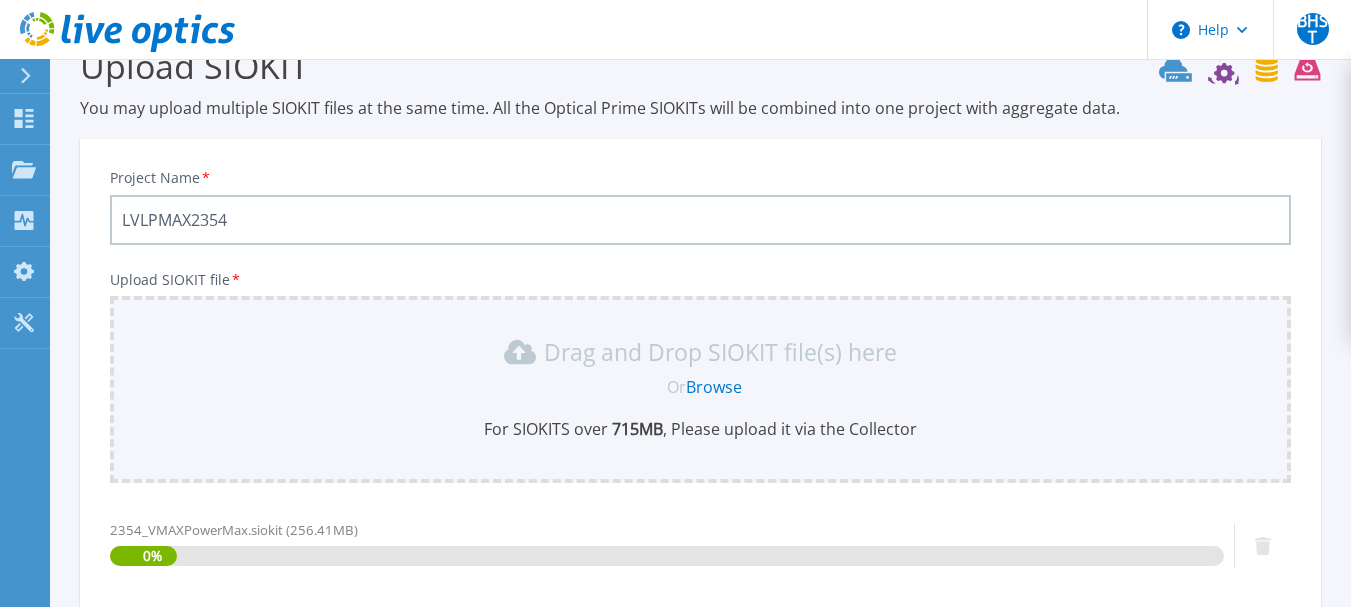 scroll, scrollTop: 285, scrollLeft: 0, axis: vertical 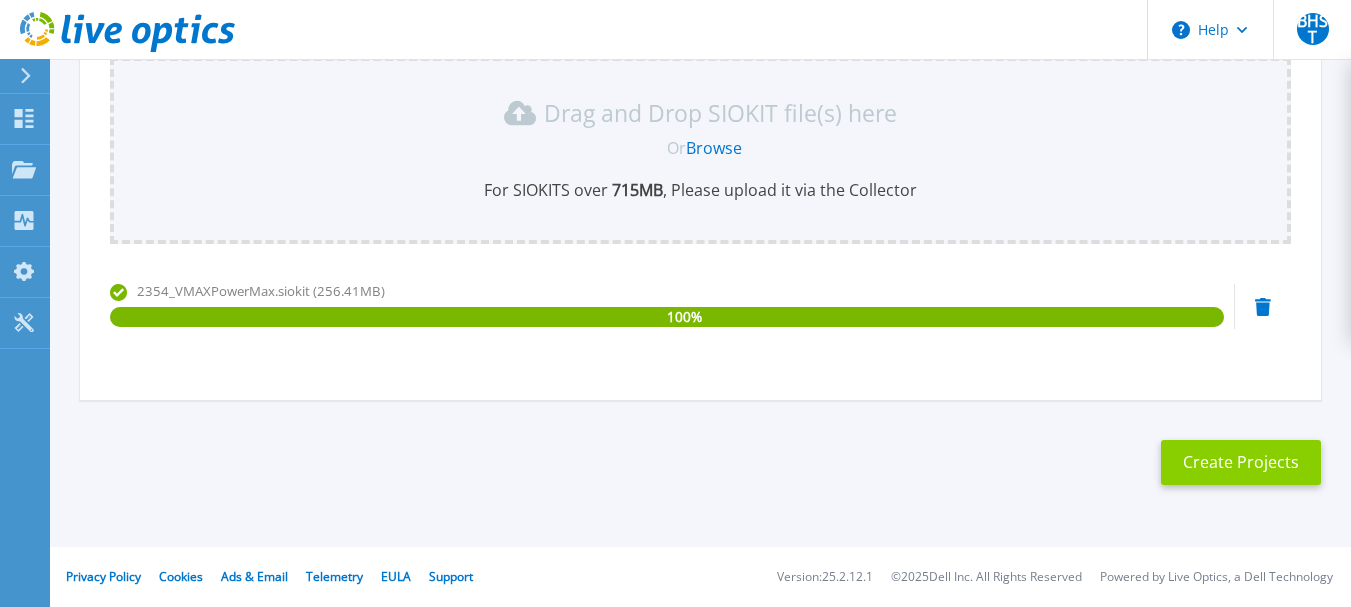 click on "Create Projects" at bounding box center [1241, 462] 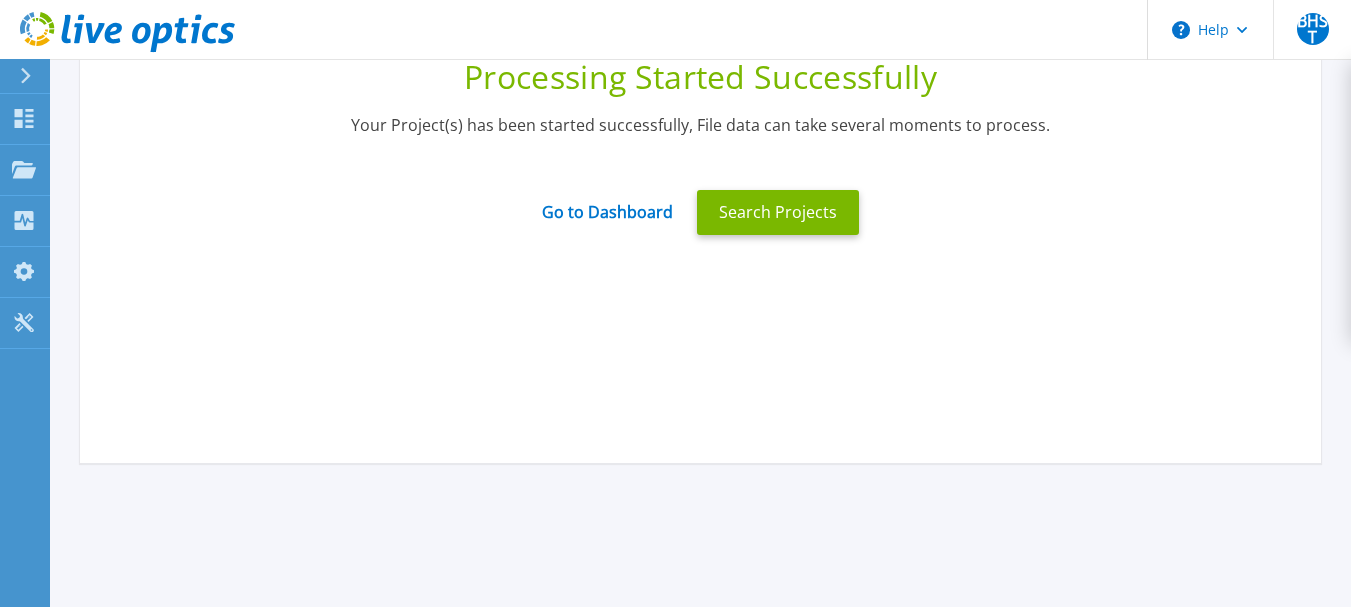 scroll, scrollTop: 198, scrollLeft: 0, axis: vertical 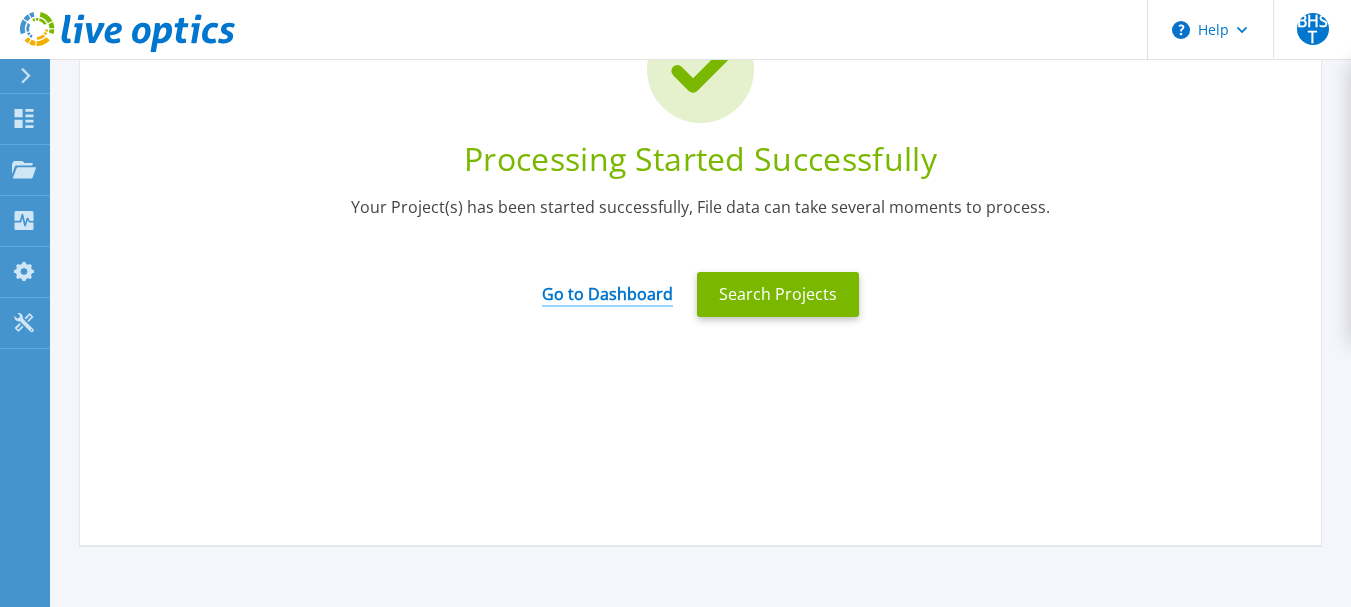 click on "Go to Dashboard" at bounding box center (607, 287) 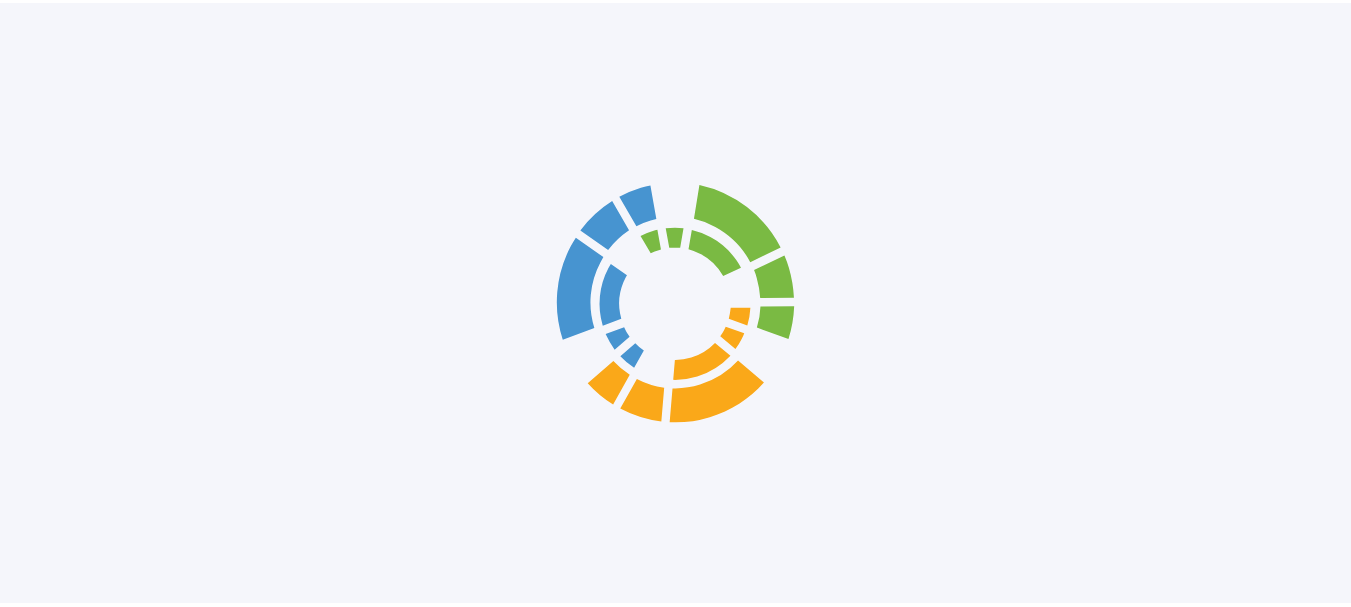 scroll, scrollTop: 0, scrollLeft: 0, axis: both 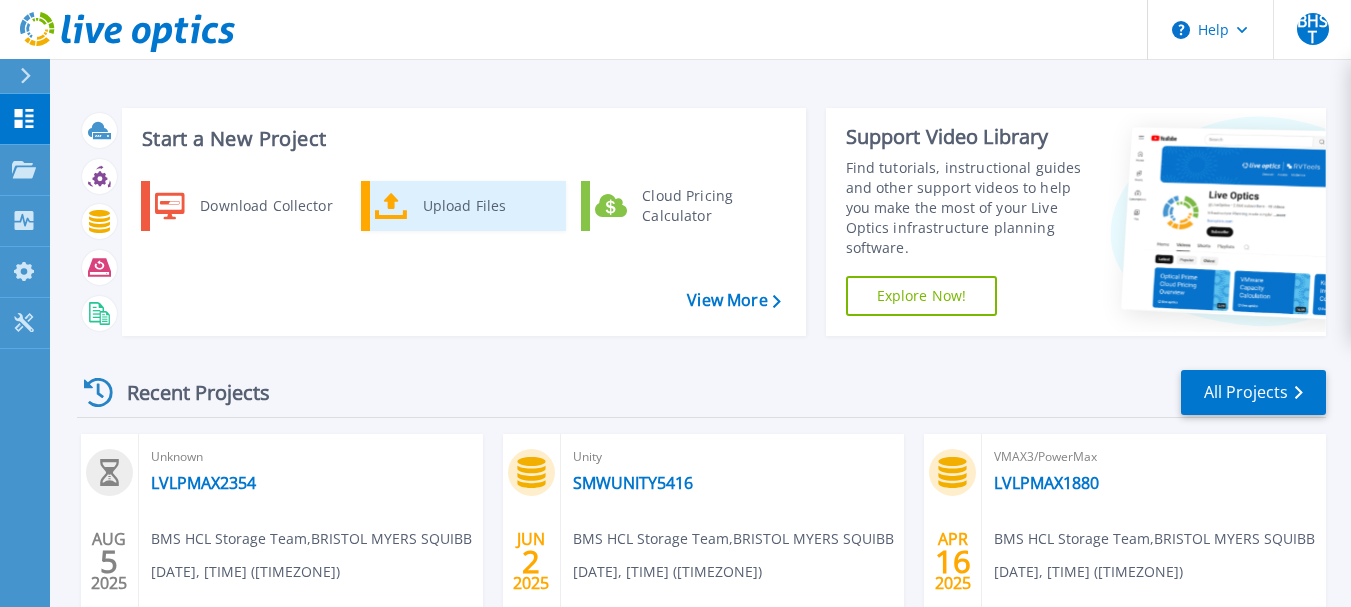 click on "Upload Files" at bounding box center (487, 206) 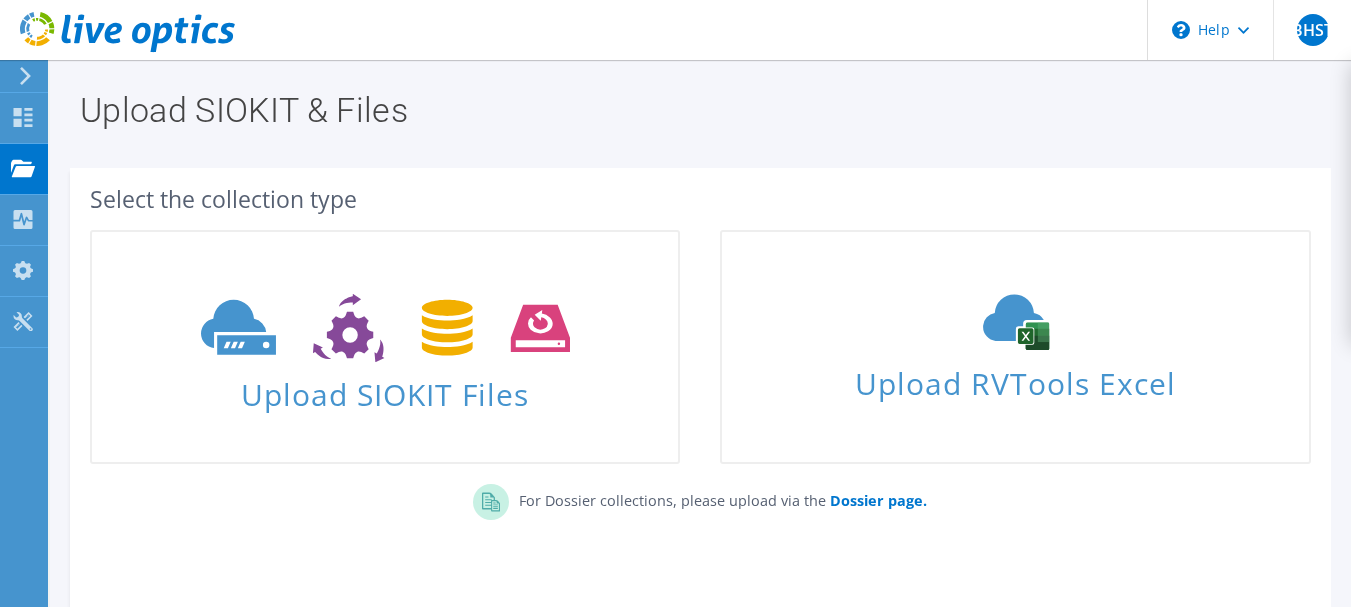 scroll, scrollTop: 0, scrollLeft: 0, axis: both 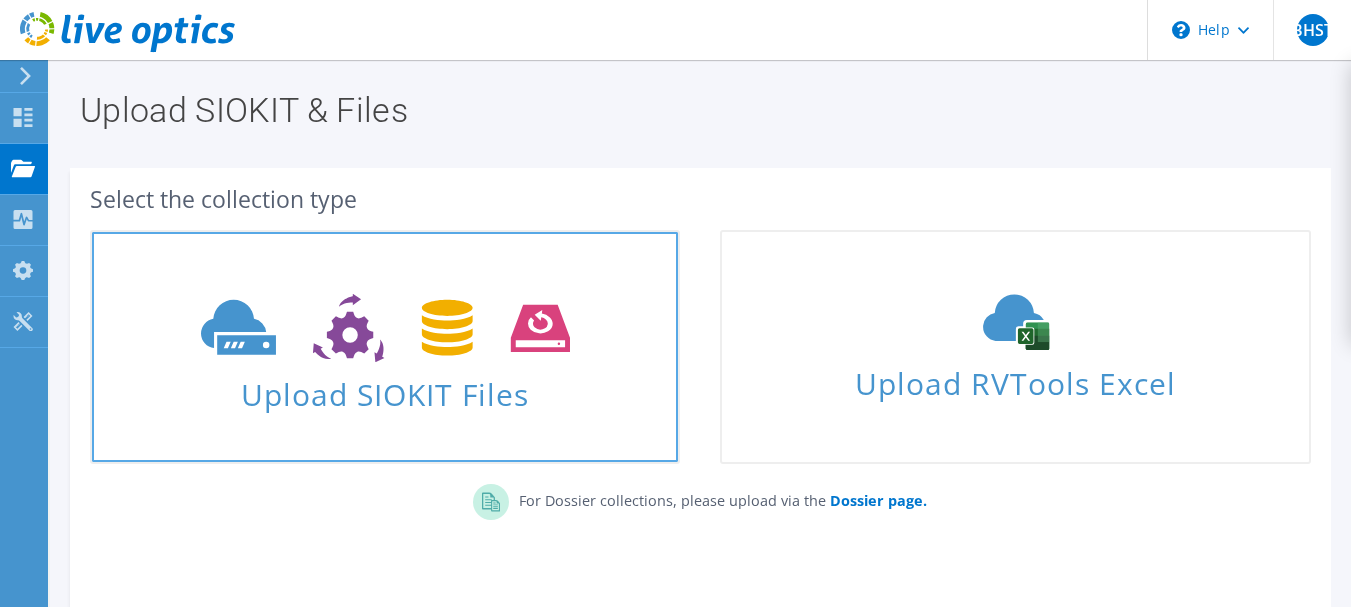 click on "Upload SIOKIT Files" at bounding box center (385, 388) 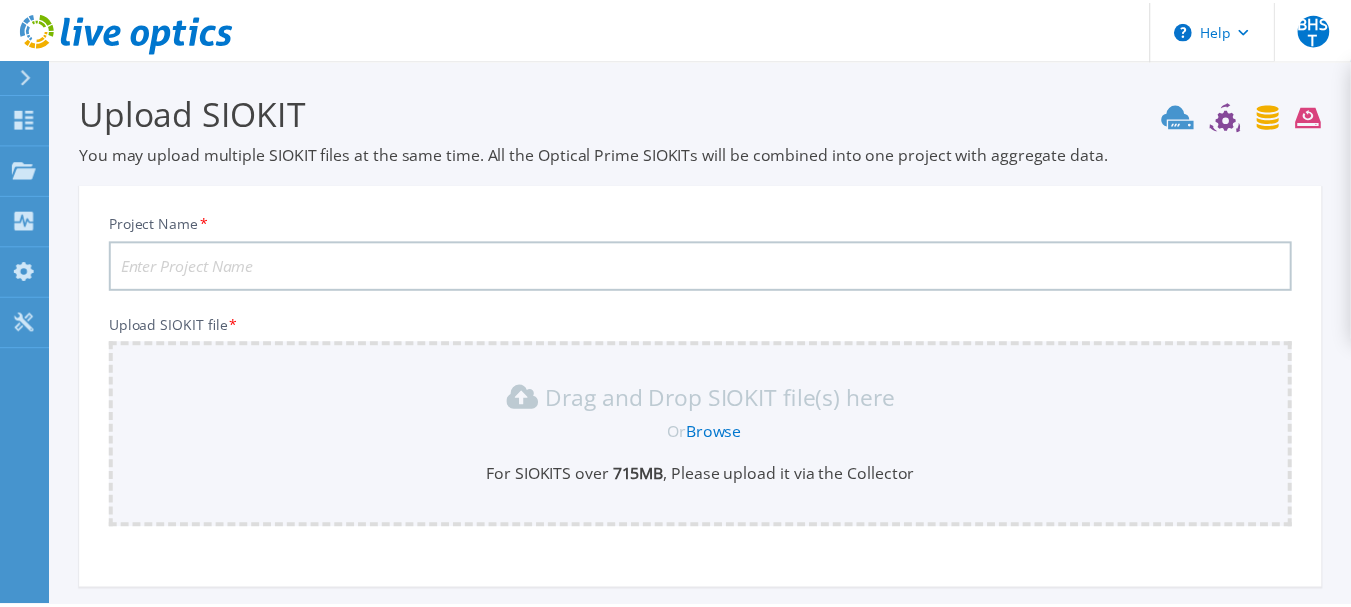scroll, scrollTop: 190, scrollLeft: 0, axis: vertical 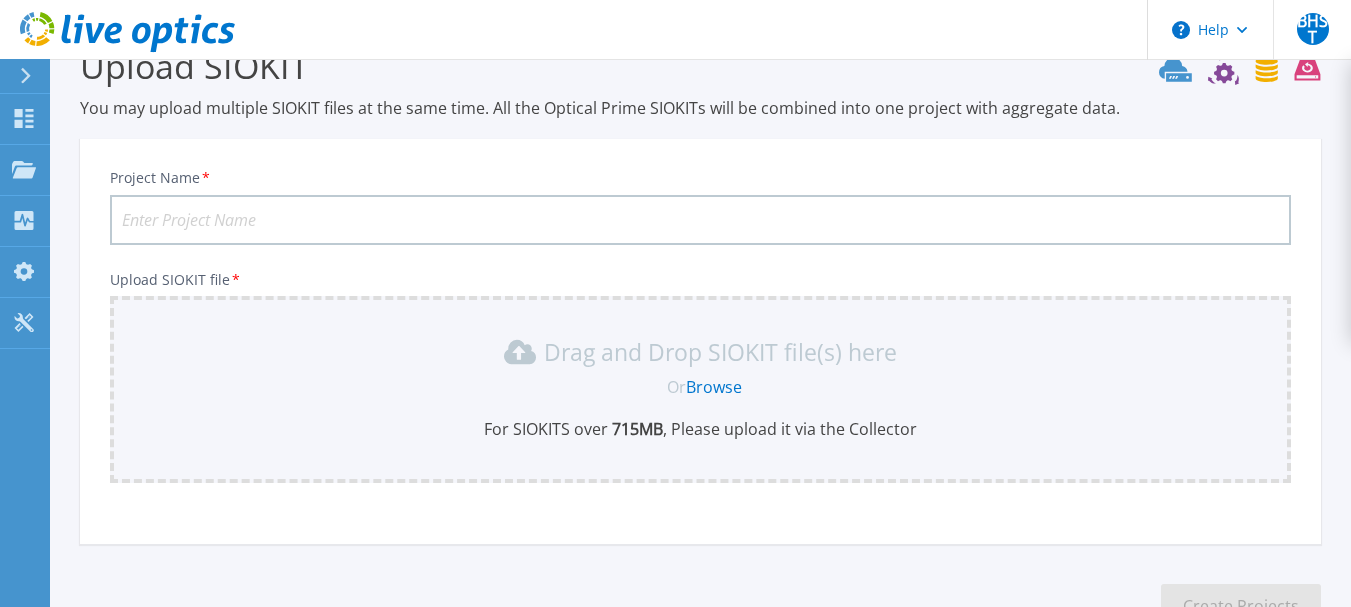 click on "Project Name *" at bounding box center (700, 220) 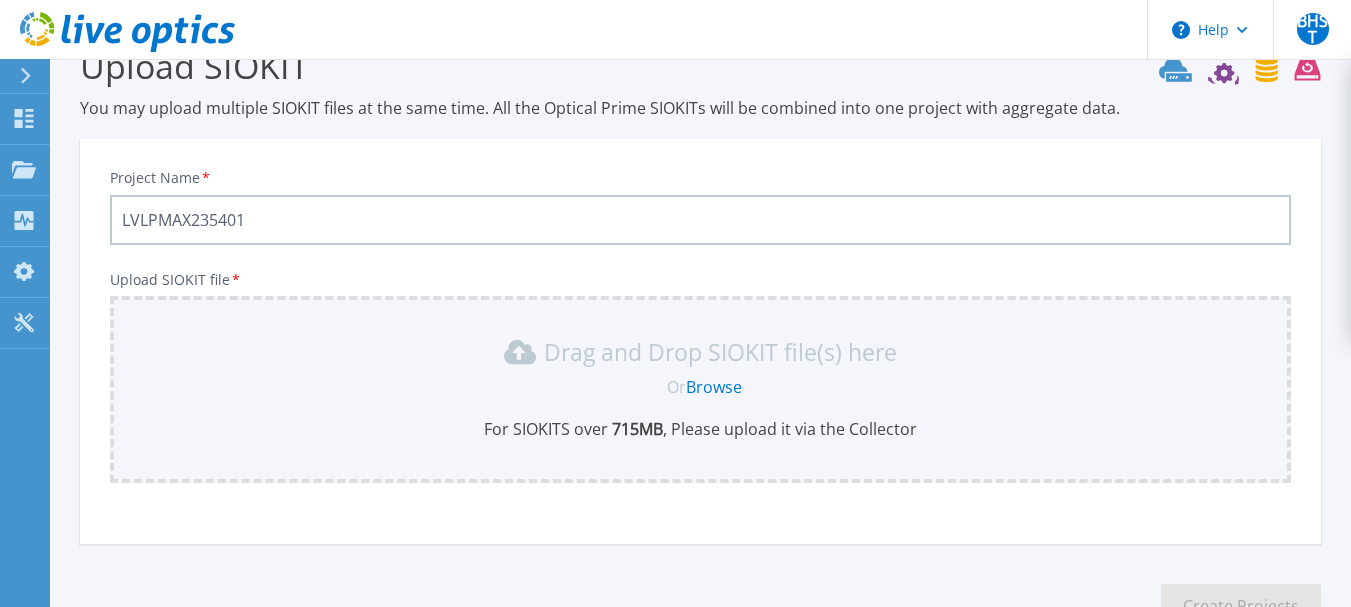type on "LVLPMAX235401" 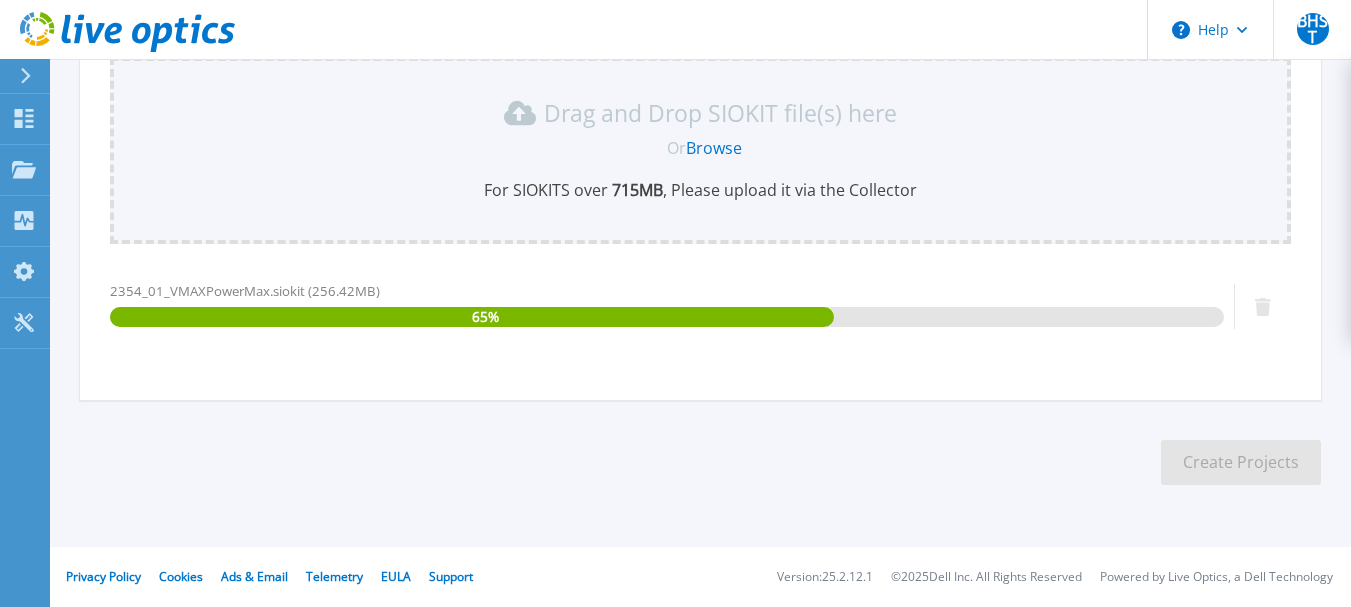 click on "2354_01_VMAXPowerMax.siokit (256.42MB) 65 %" at bounding box center (667, 323) 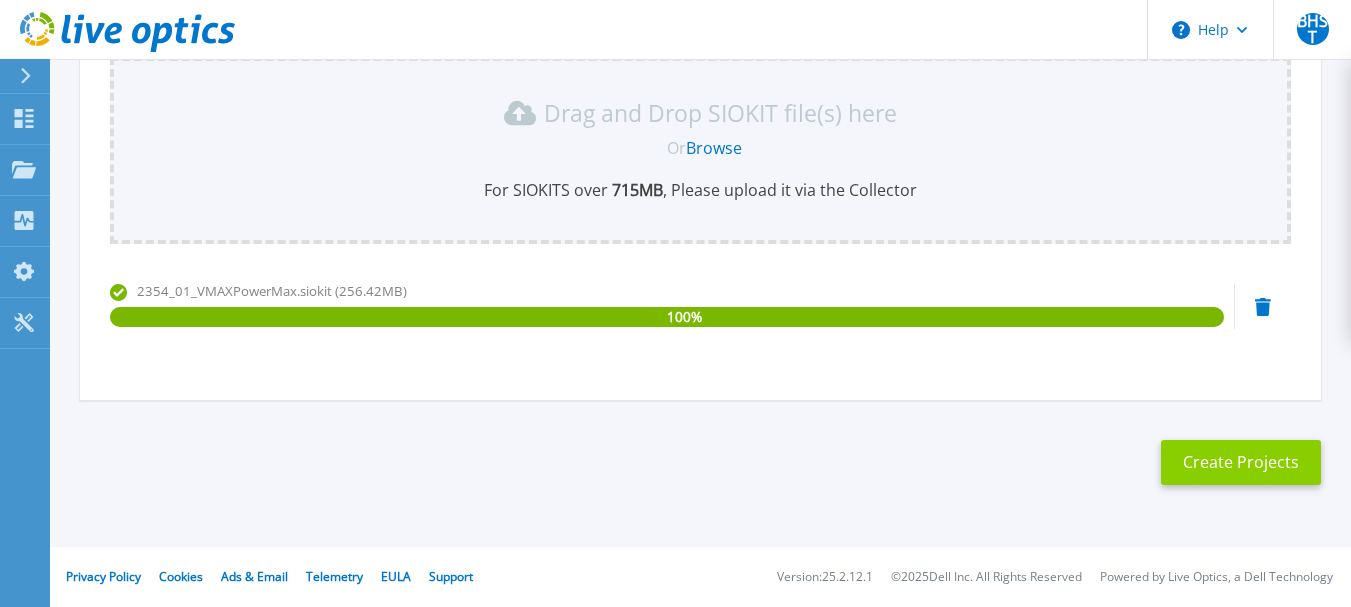 click on "Create Projects" at bounding box center [1241, 462] 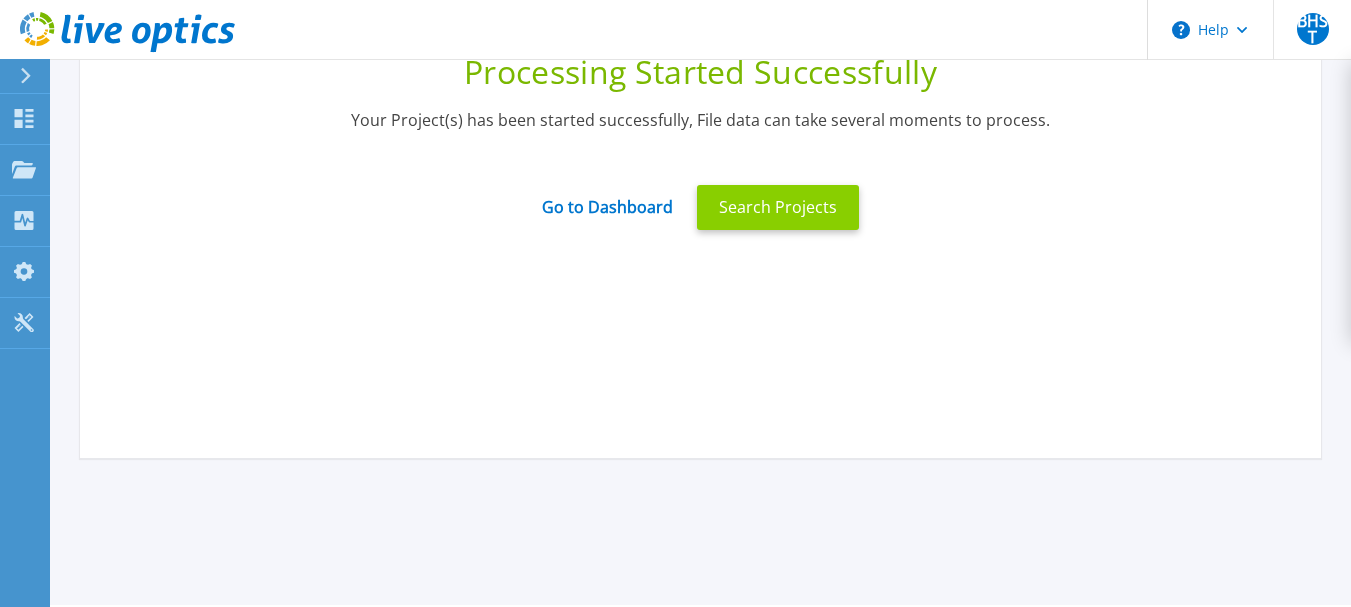 click on "Search Projects" at bounding box center [778, 207] 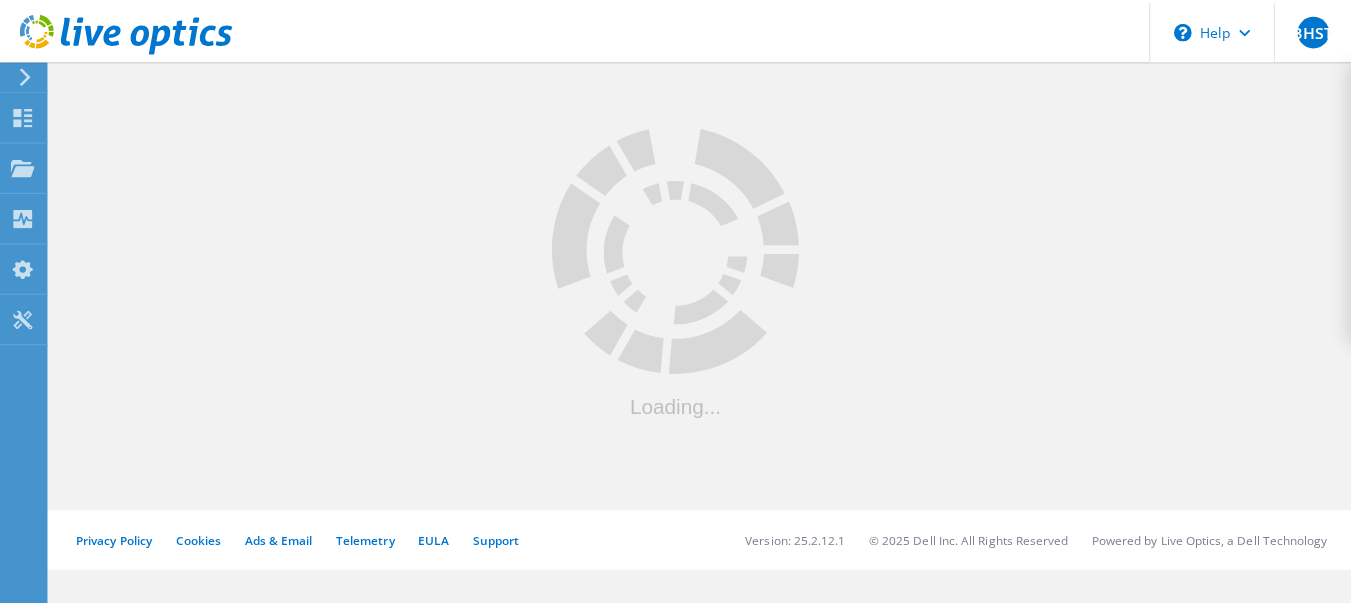 scroll, scrollTop: 0, scrollLeft: 0, axis: both 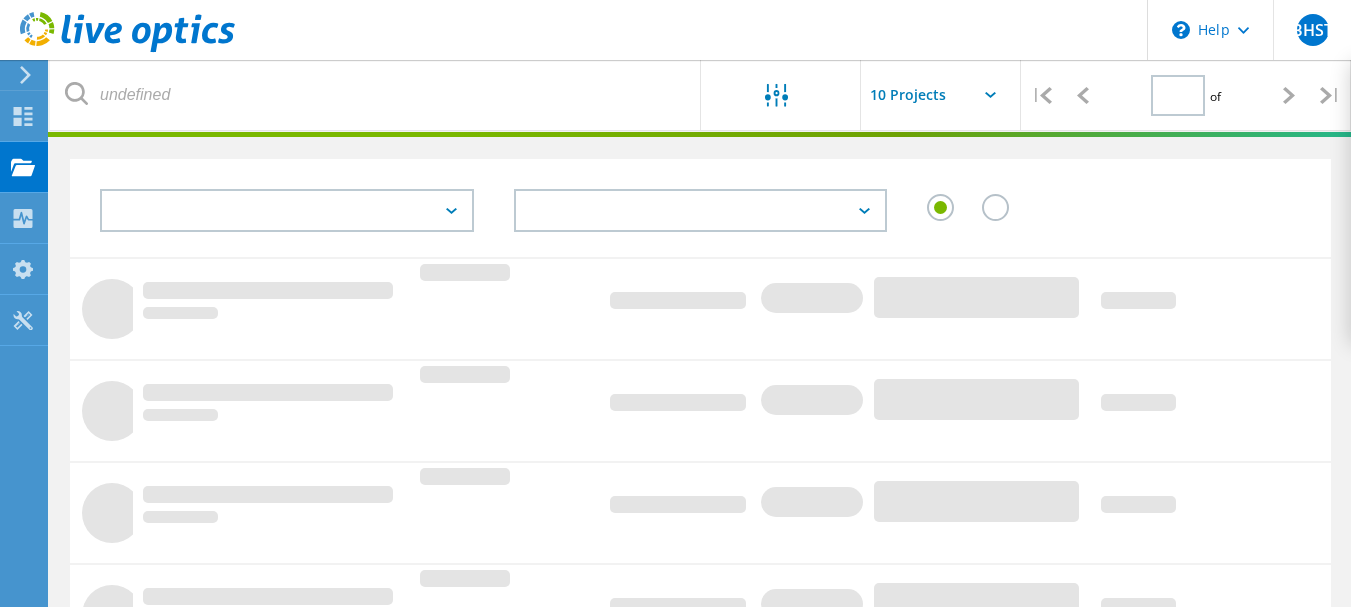 type on "1" 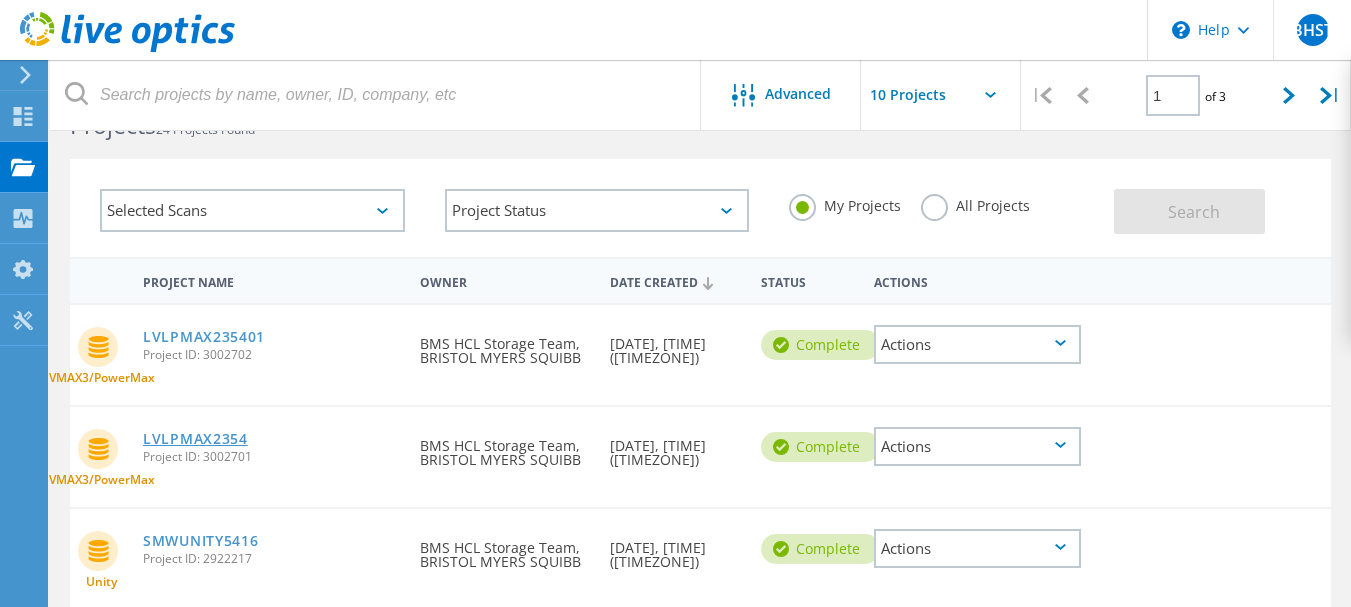 click on "LVLPMAX2354" 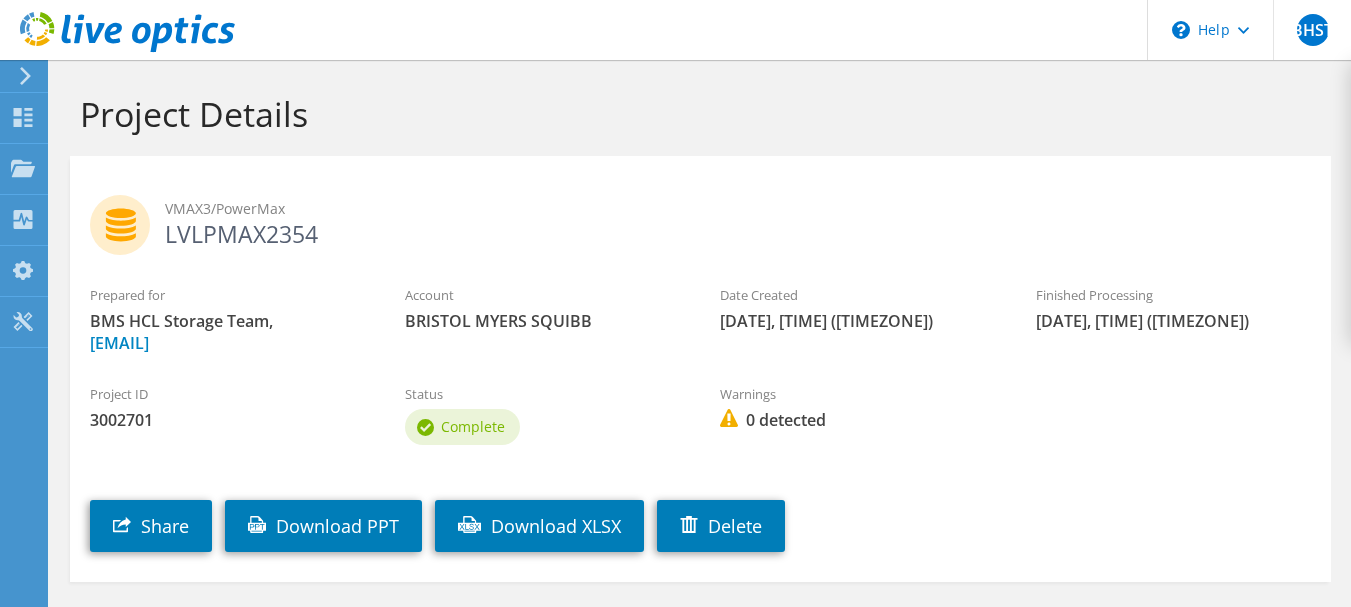 scroll, scrollTop: 0, scrollLeft: 0, axis: both 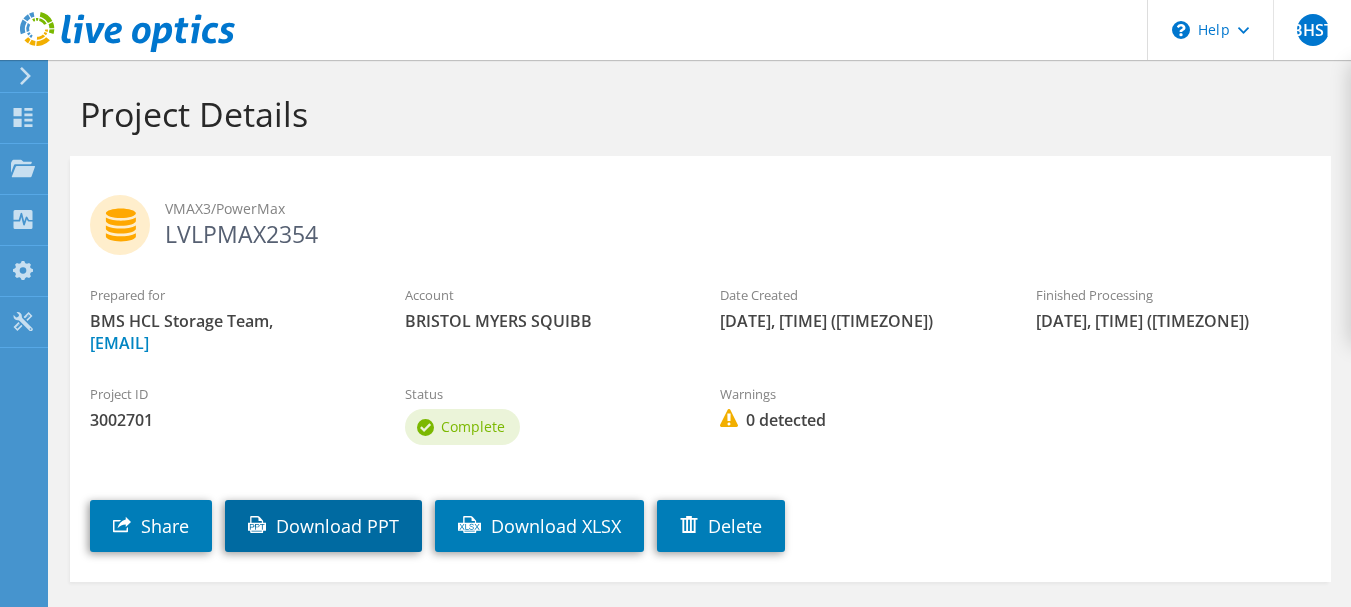 click on "Download PPT" at bounding box center (323, 526) 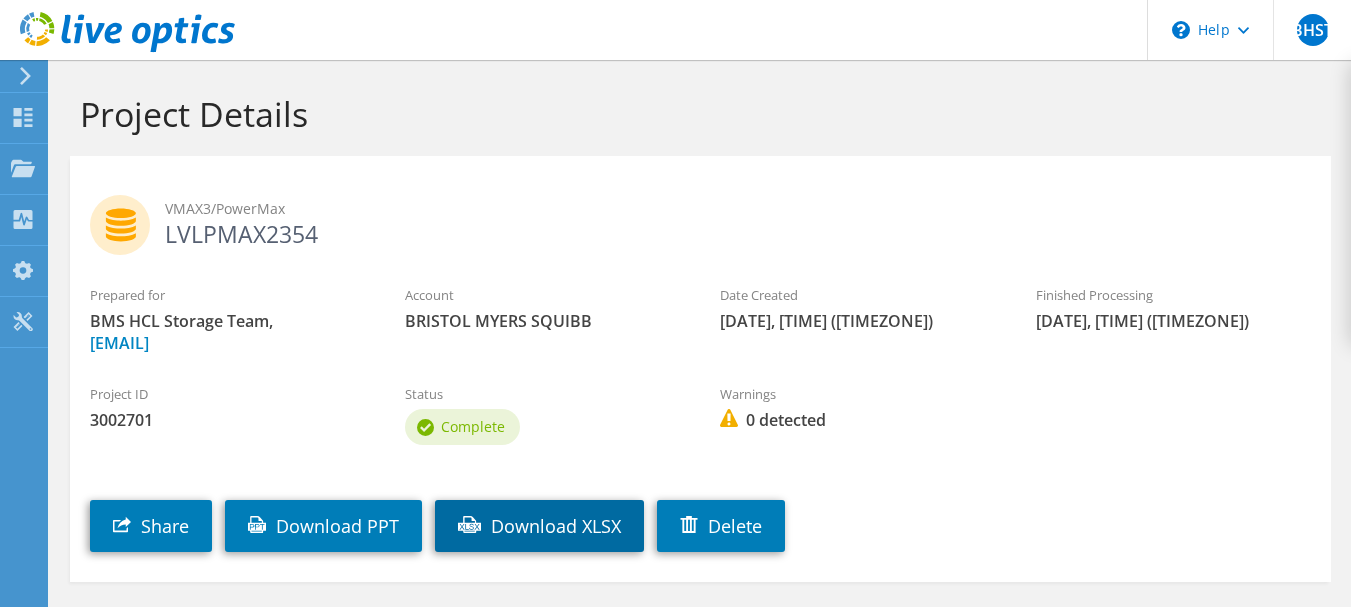 click on "Download XLSX" at bounding box center (539, 526) 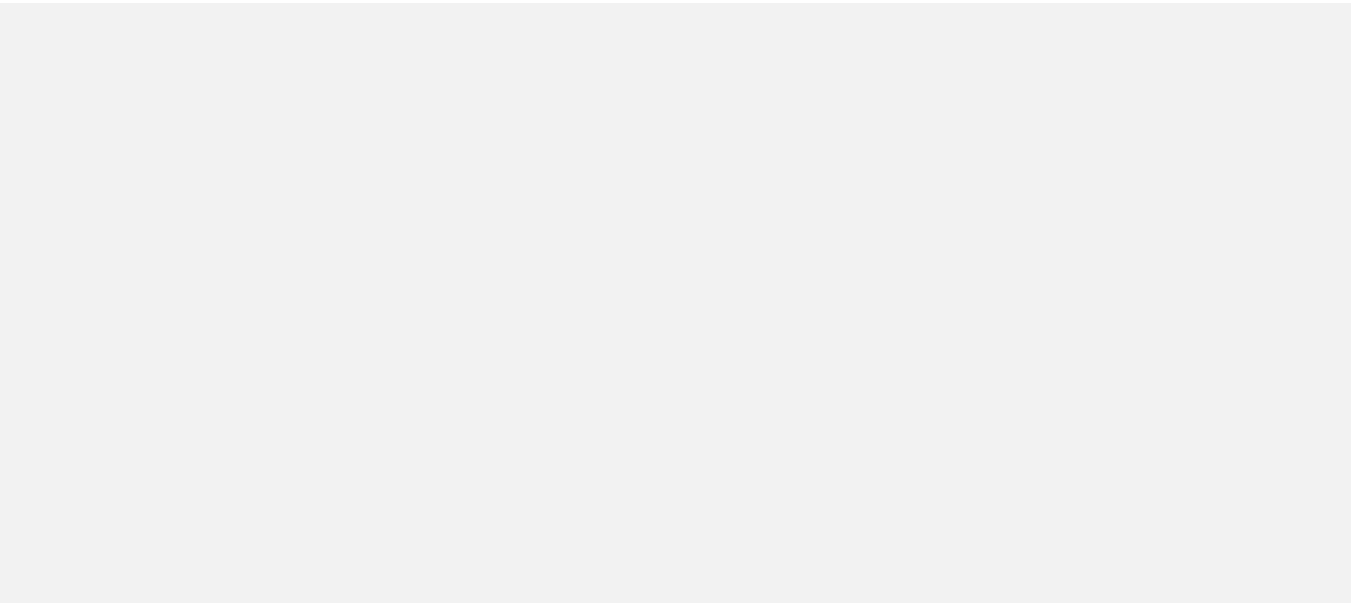 scroll, scrollTop: 0, scrollLeft: 0, axis: both 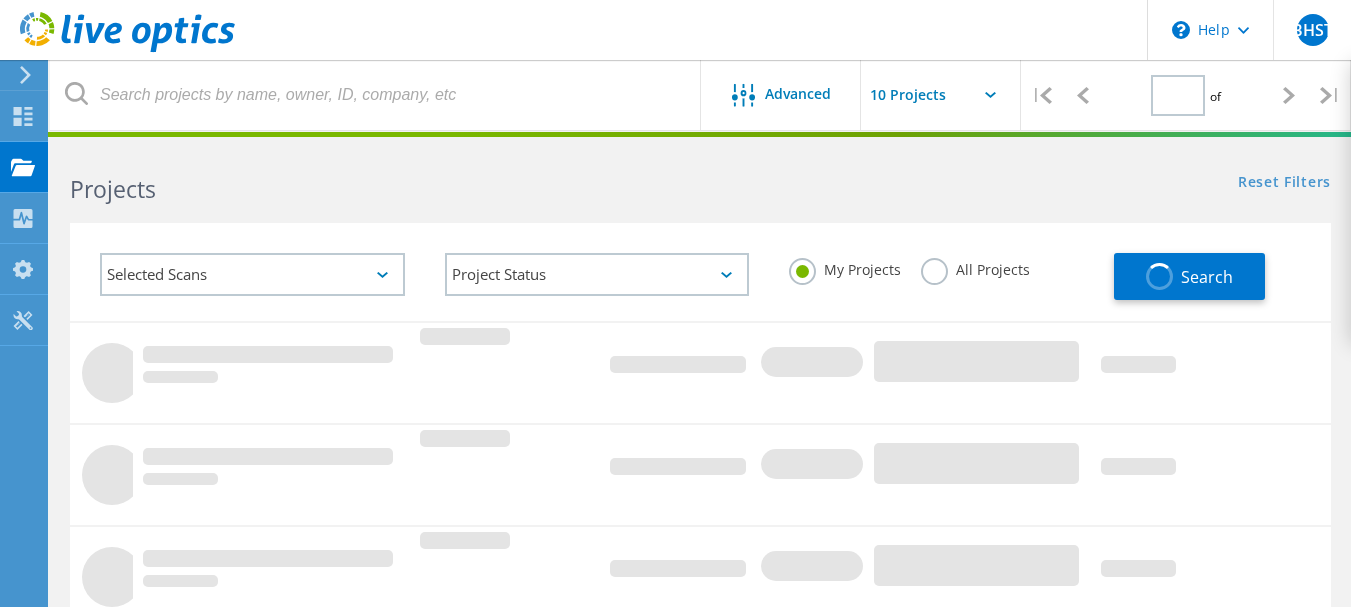 type on "1" 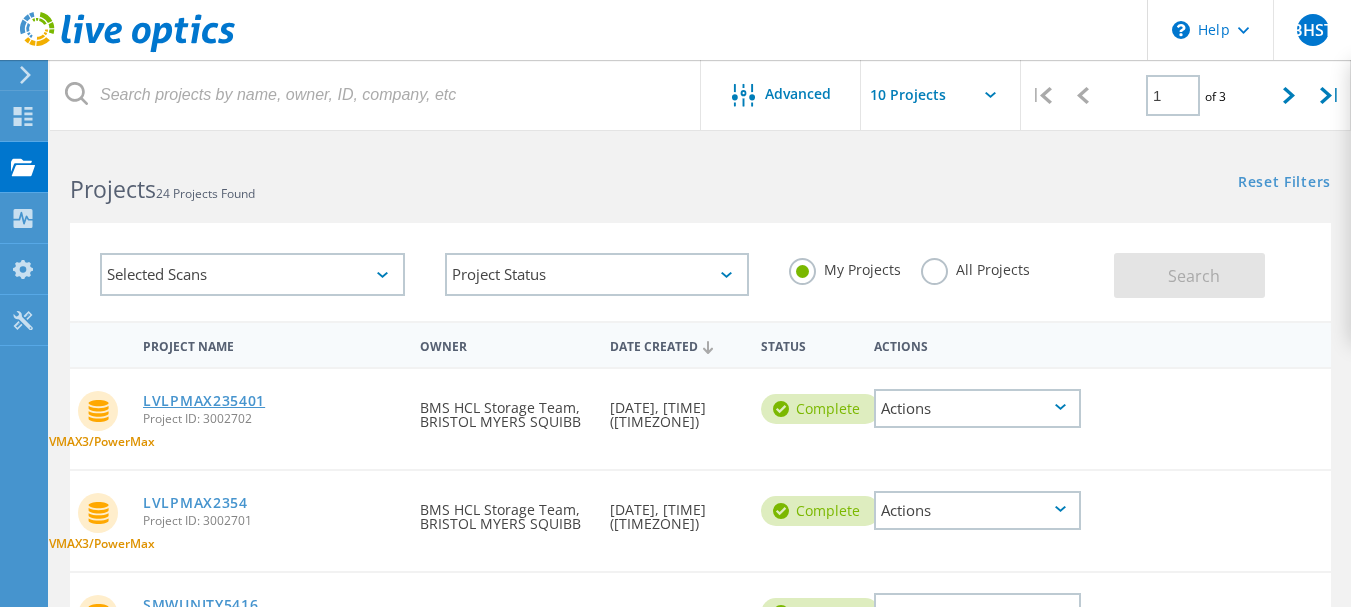click on "LVLPMAX235401" 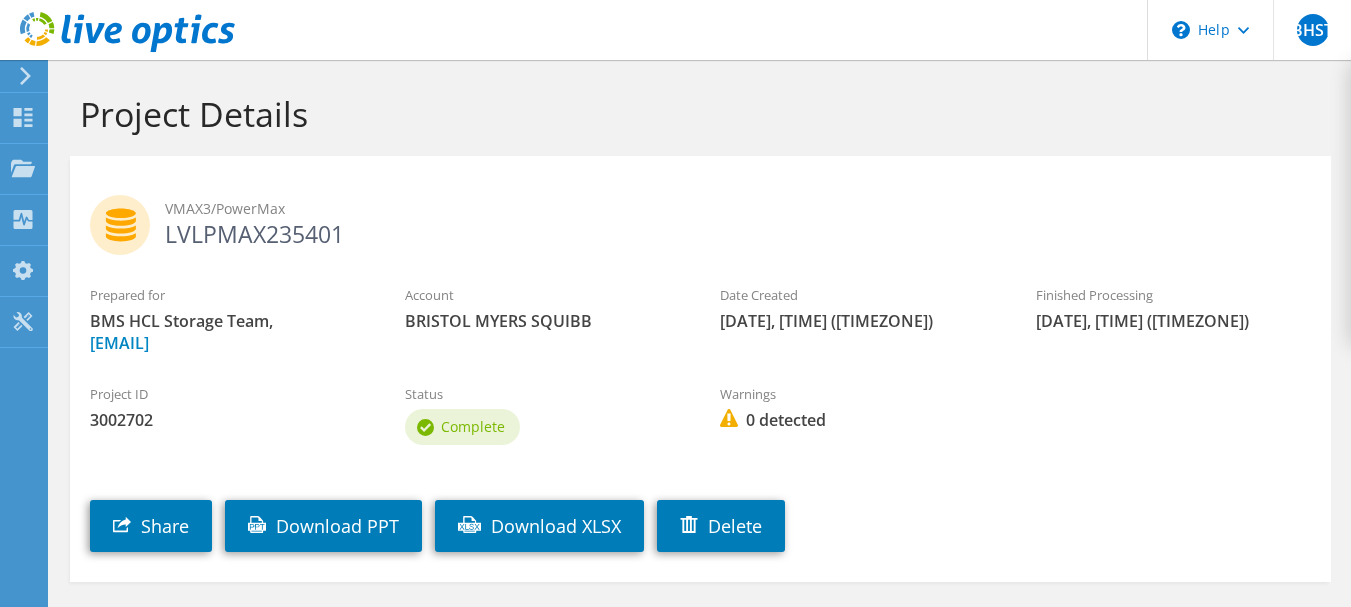 scroll, scrollTop: 0, scrollLeft: 0, axis: both 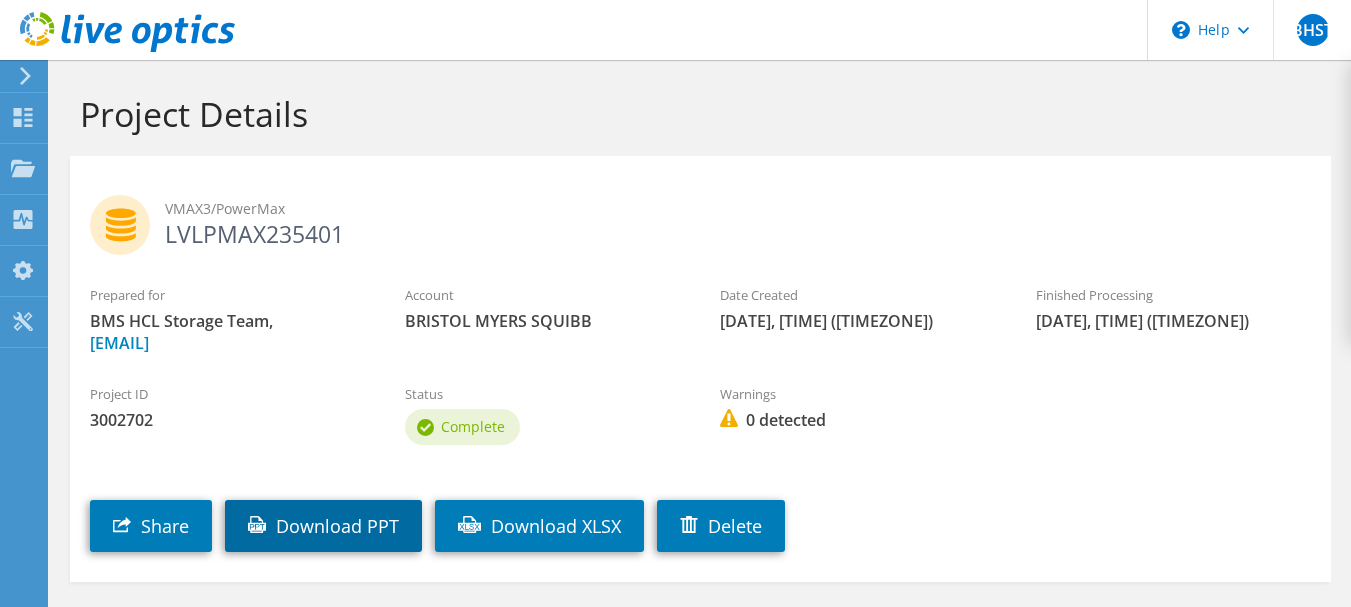 click on "Download PPT" at bounding box center (323, 526) 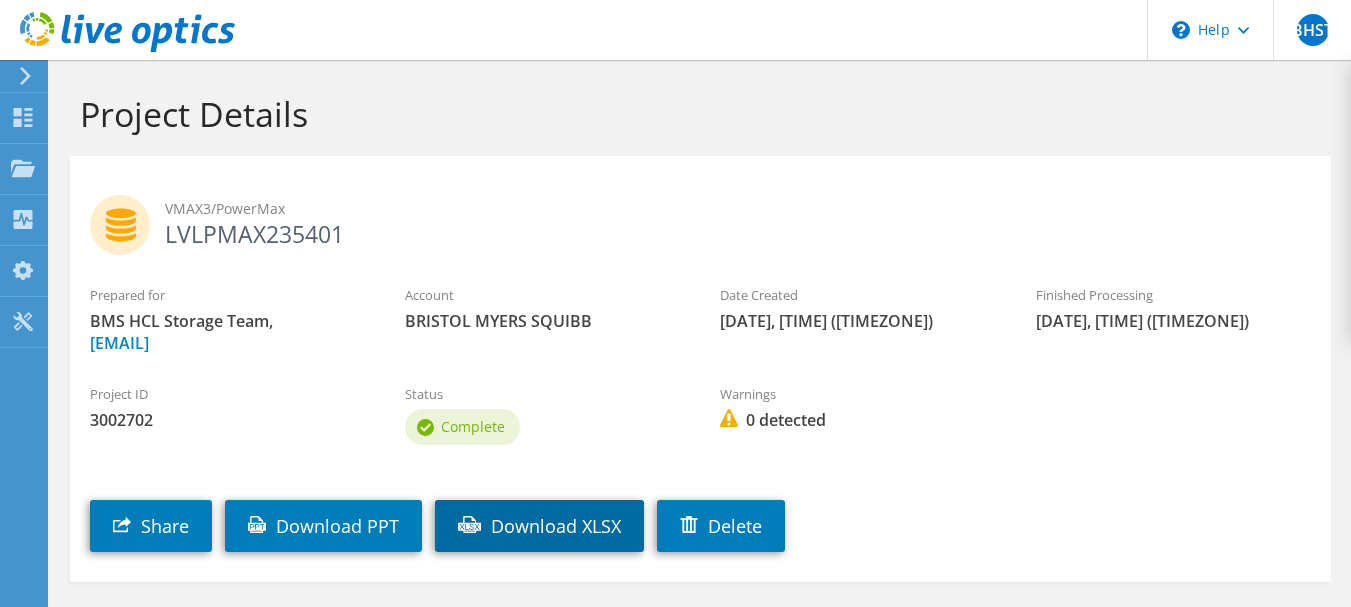 click on "Download XLSX" at bounding box center (539, 526) 